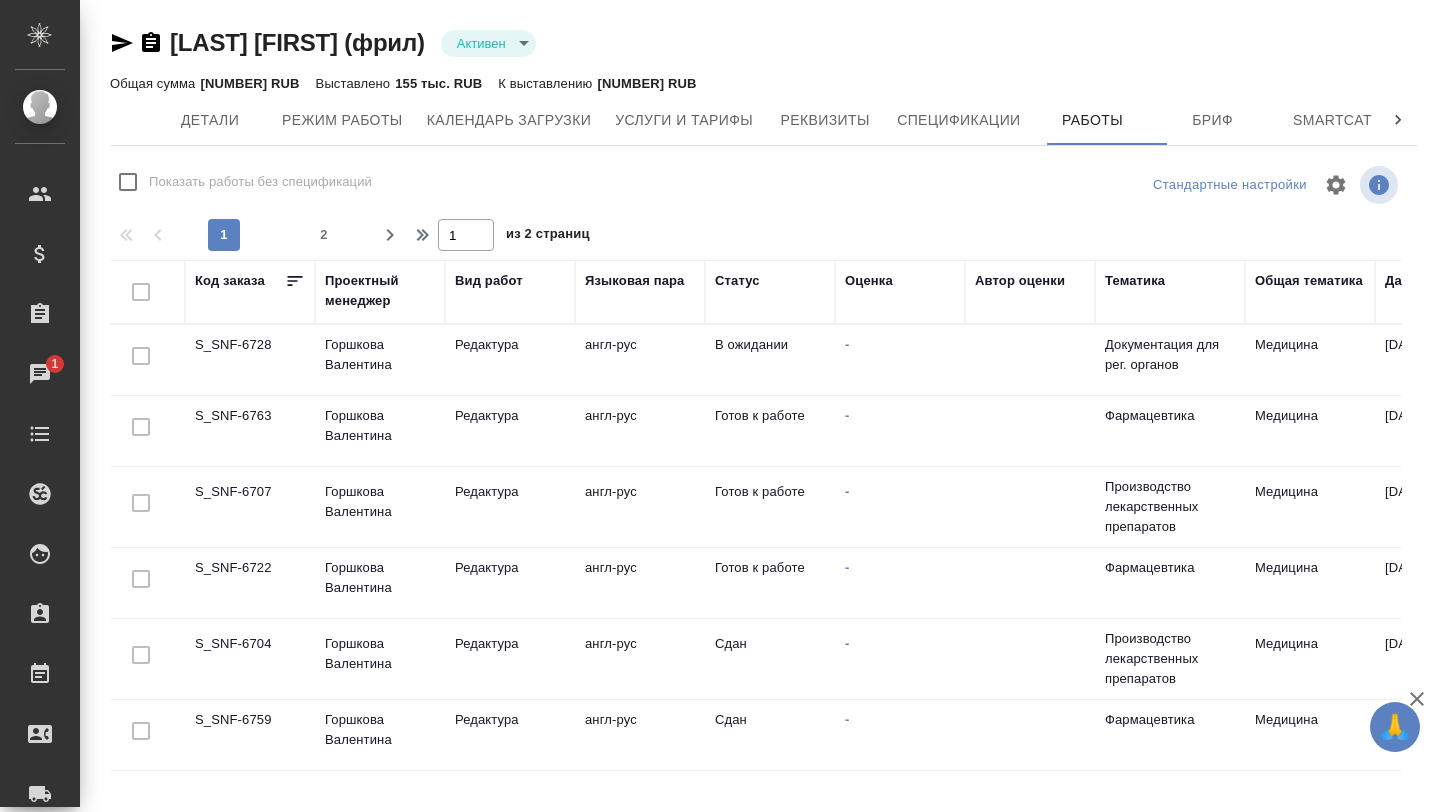 scroll, scrollTop: 0, scrollLeft: 0, axis: both 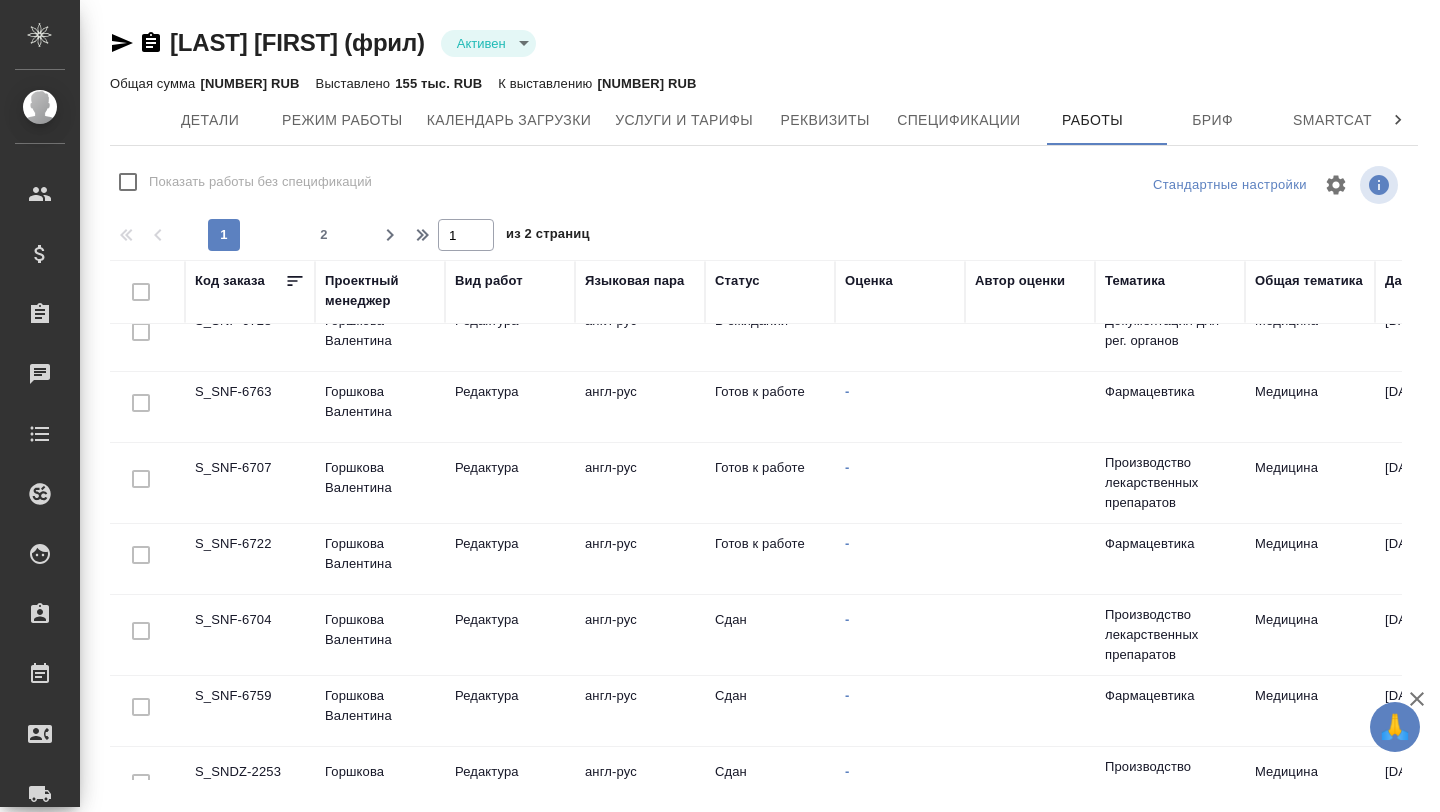 click on "S_SNF-6722" at bounding box center [250, 336] 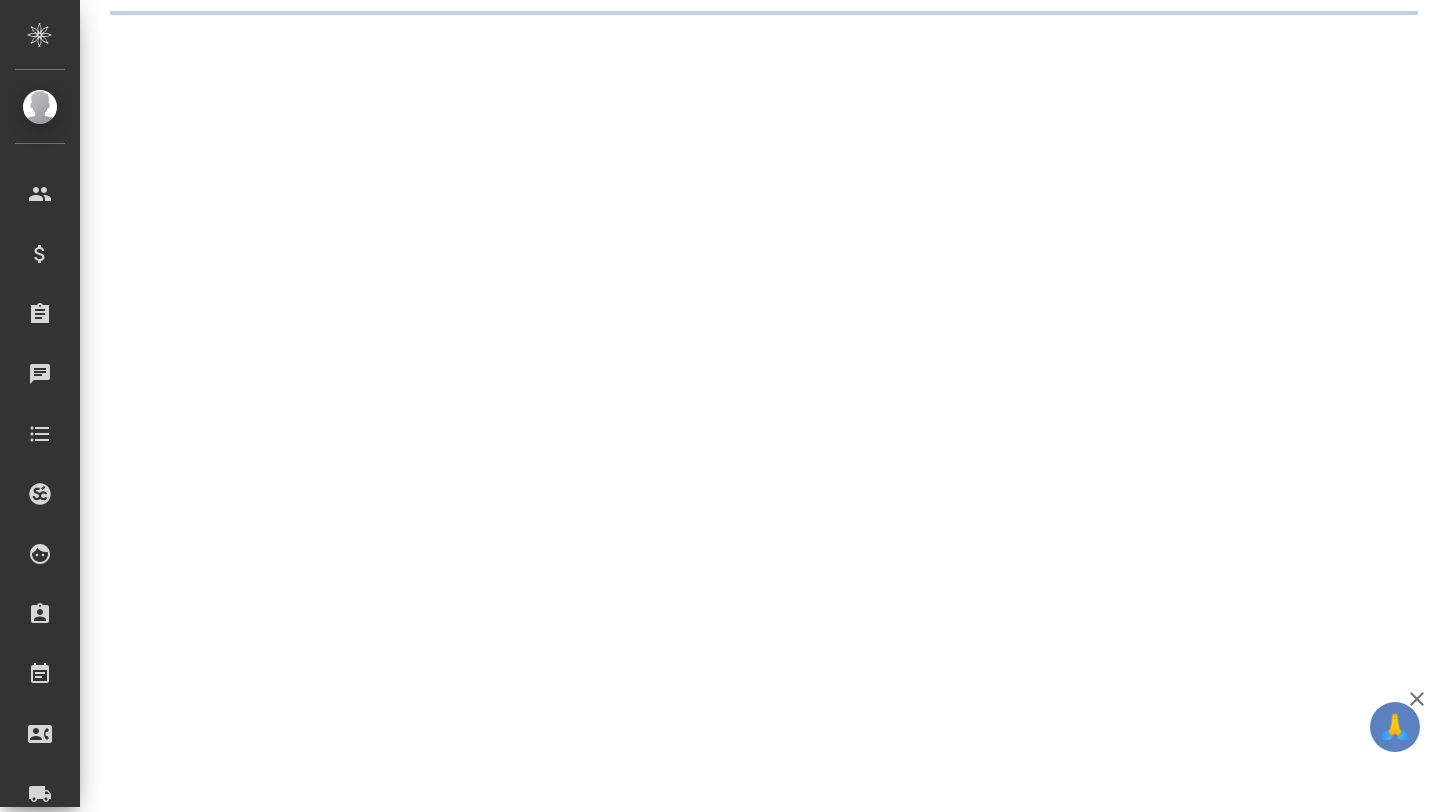 scroll, scrollTop: 0, scrollLeft: 0, axis: both 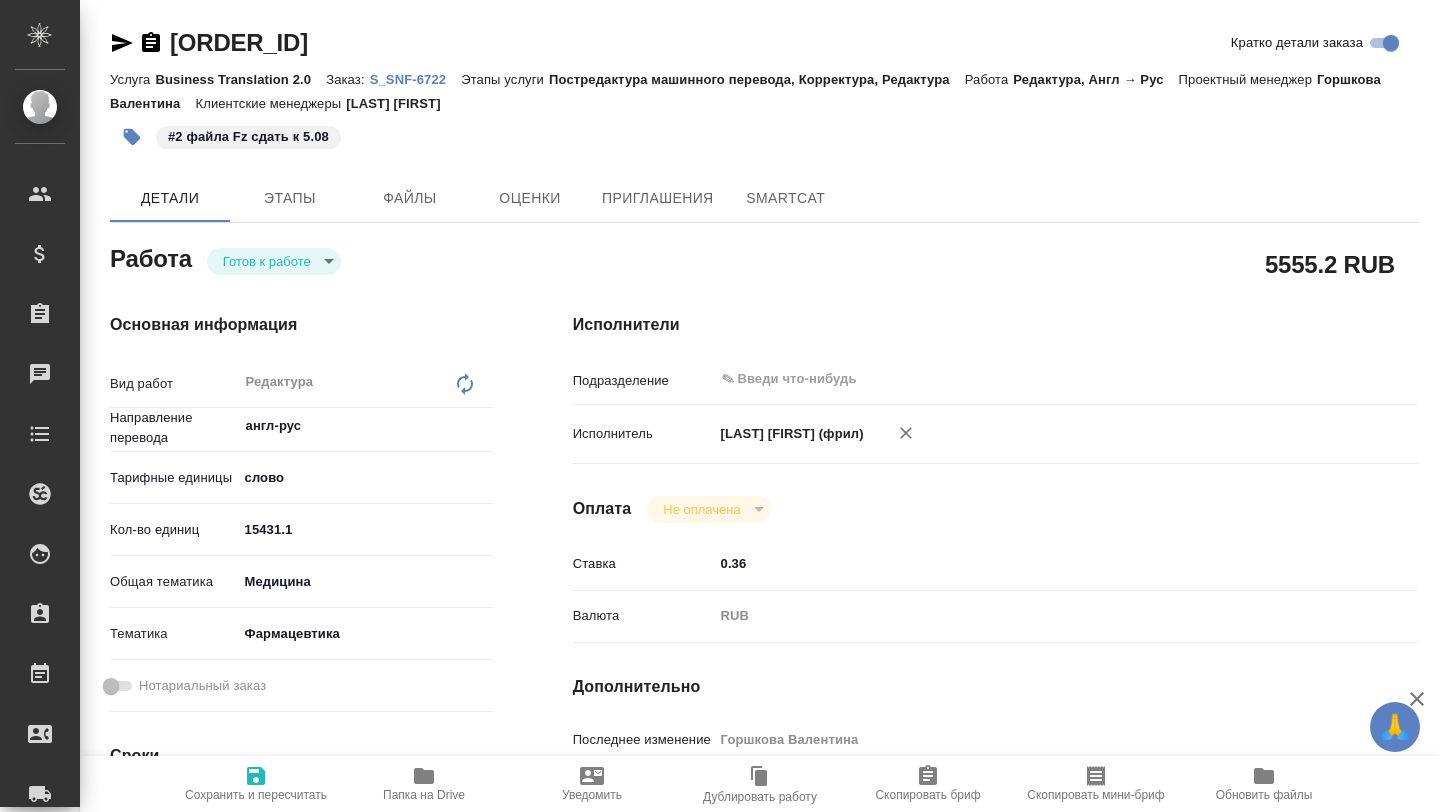 type on "x" 